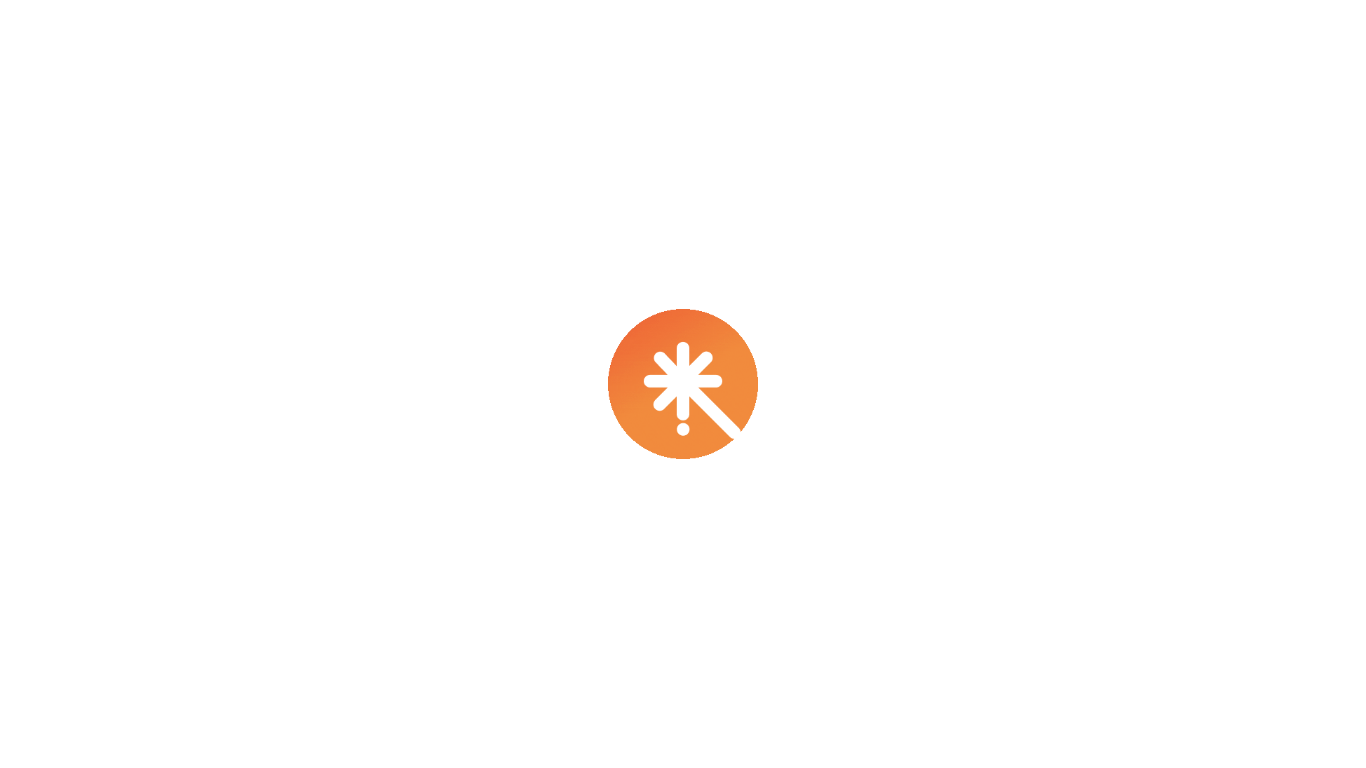 scroll, scrollTop: 0, scrollLeft: 0, axis: both 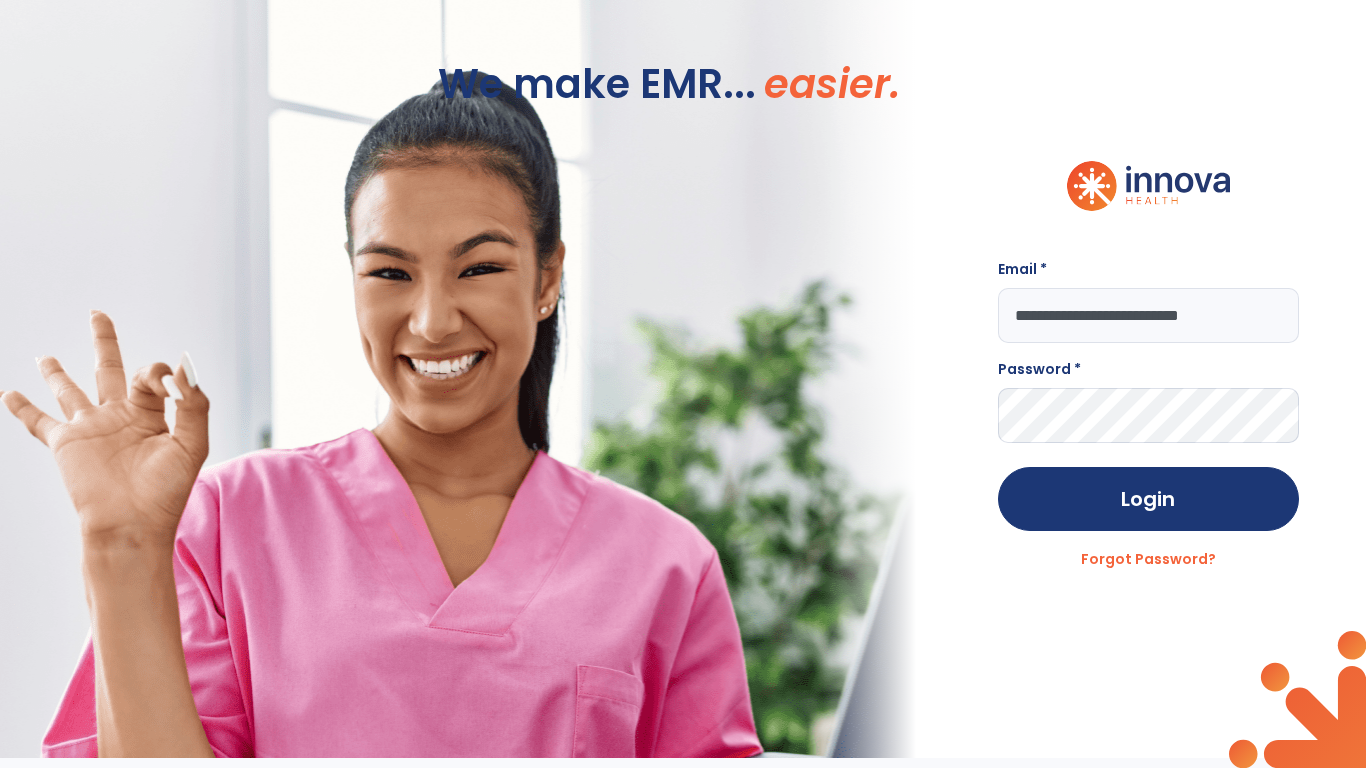 type on "**********" 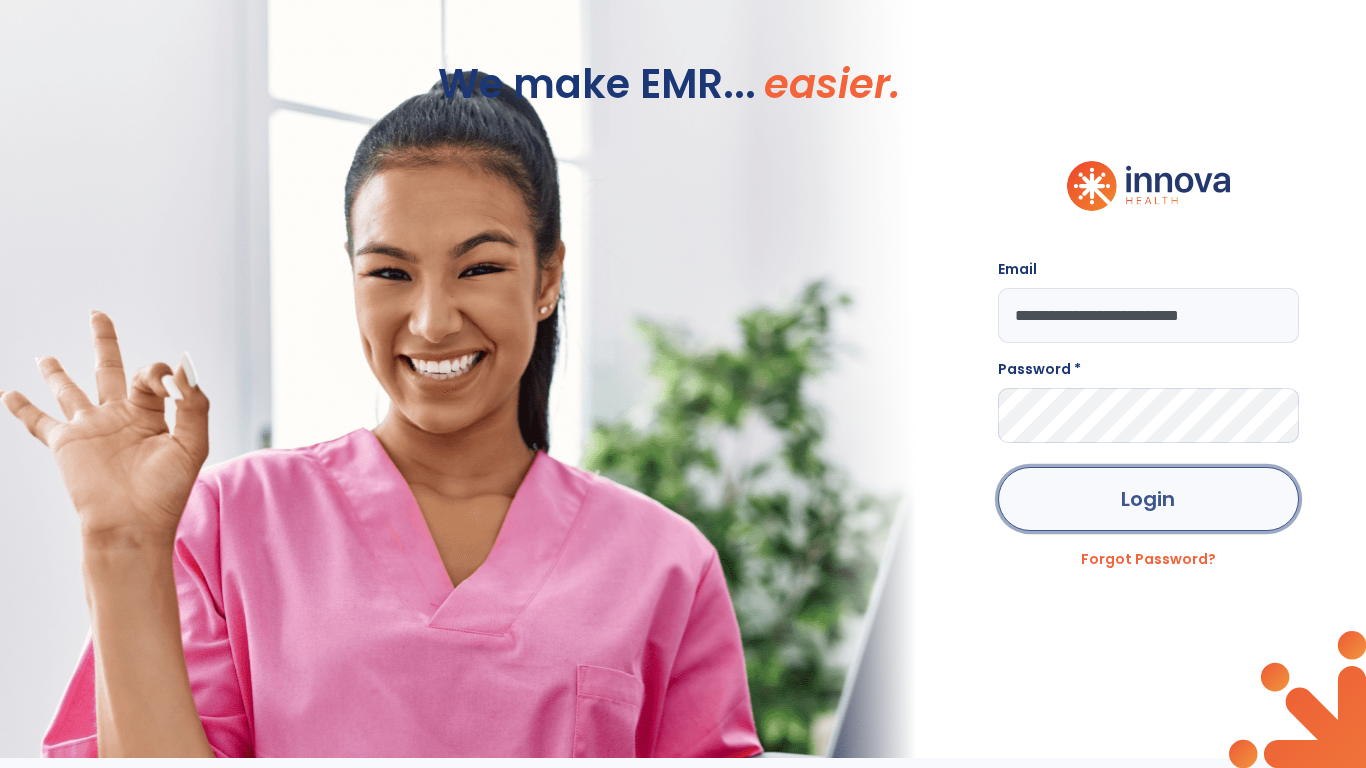 click on "Login" 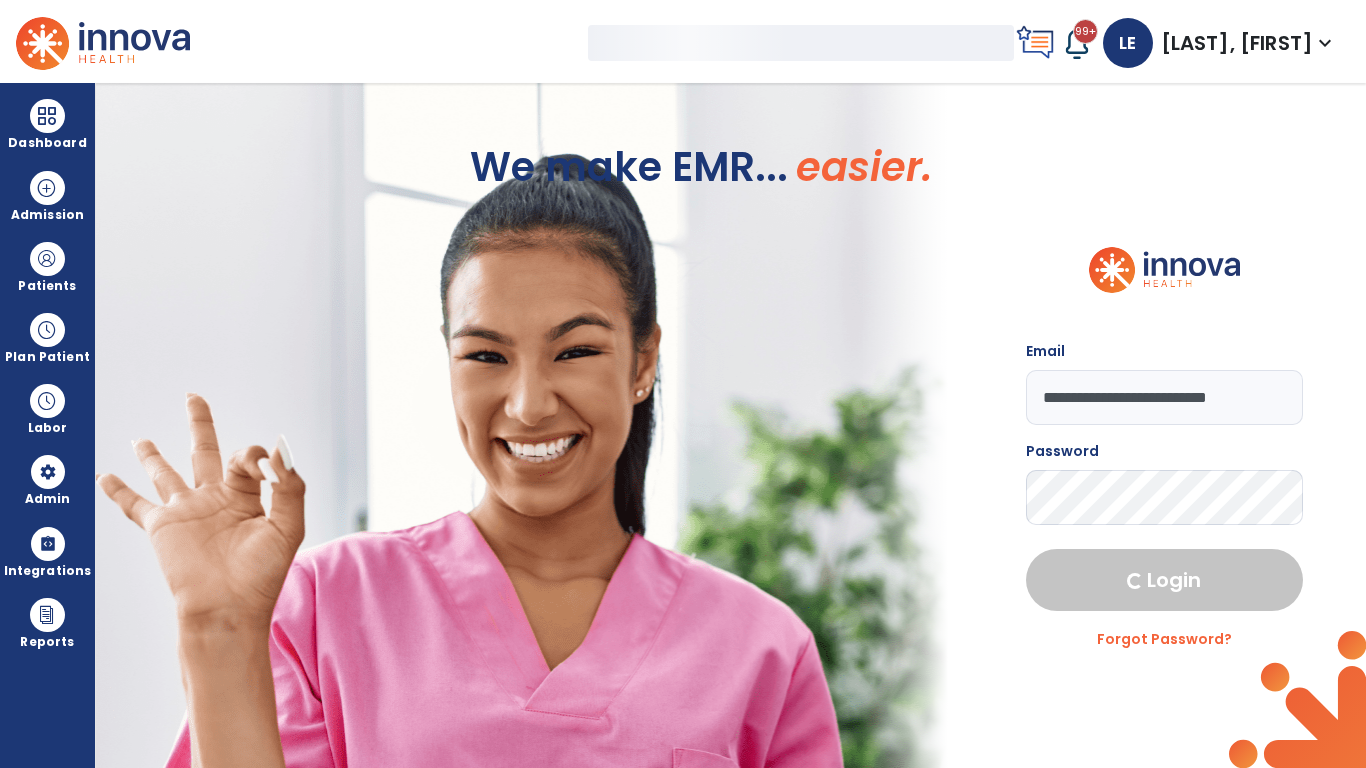select on "***" 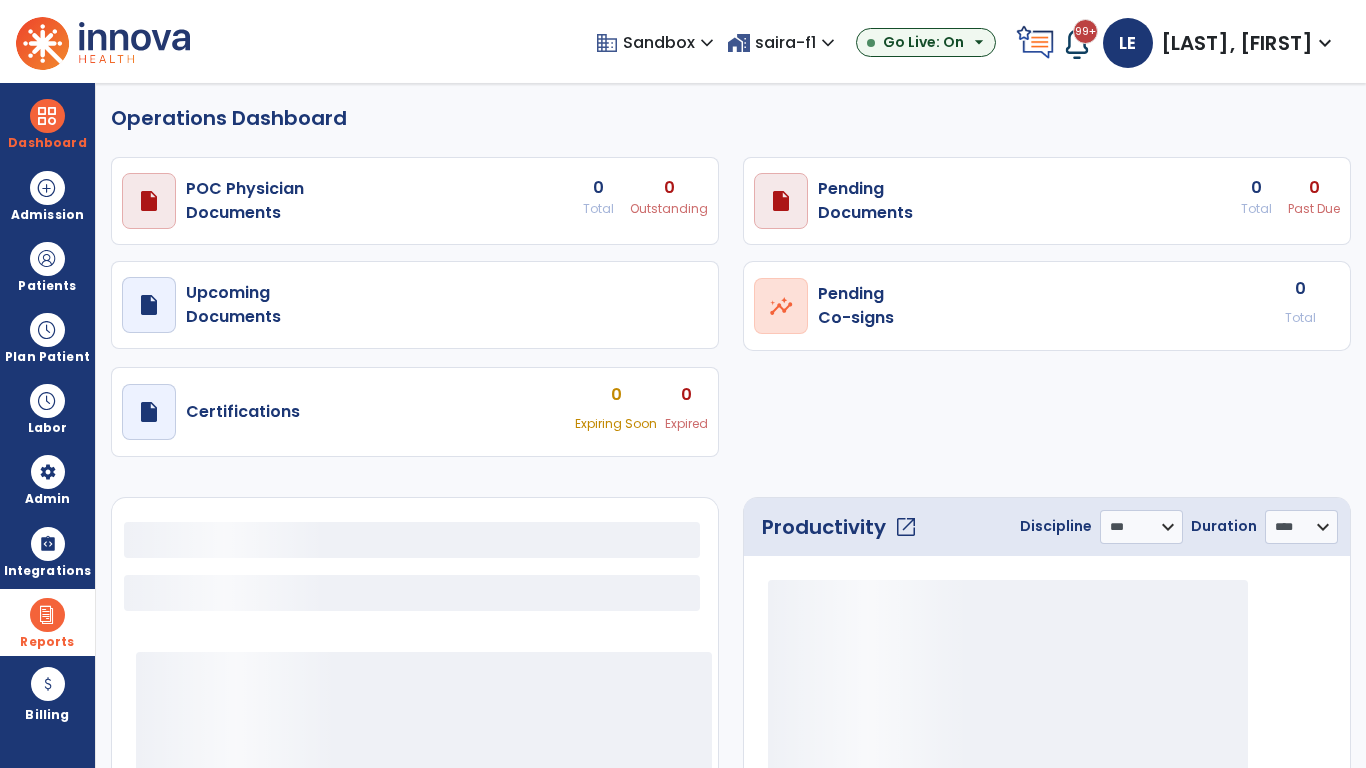 click at bounding box center [47, 615] 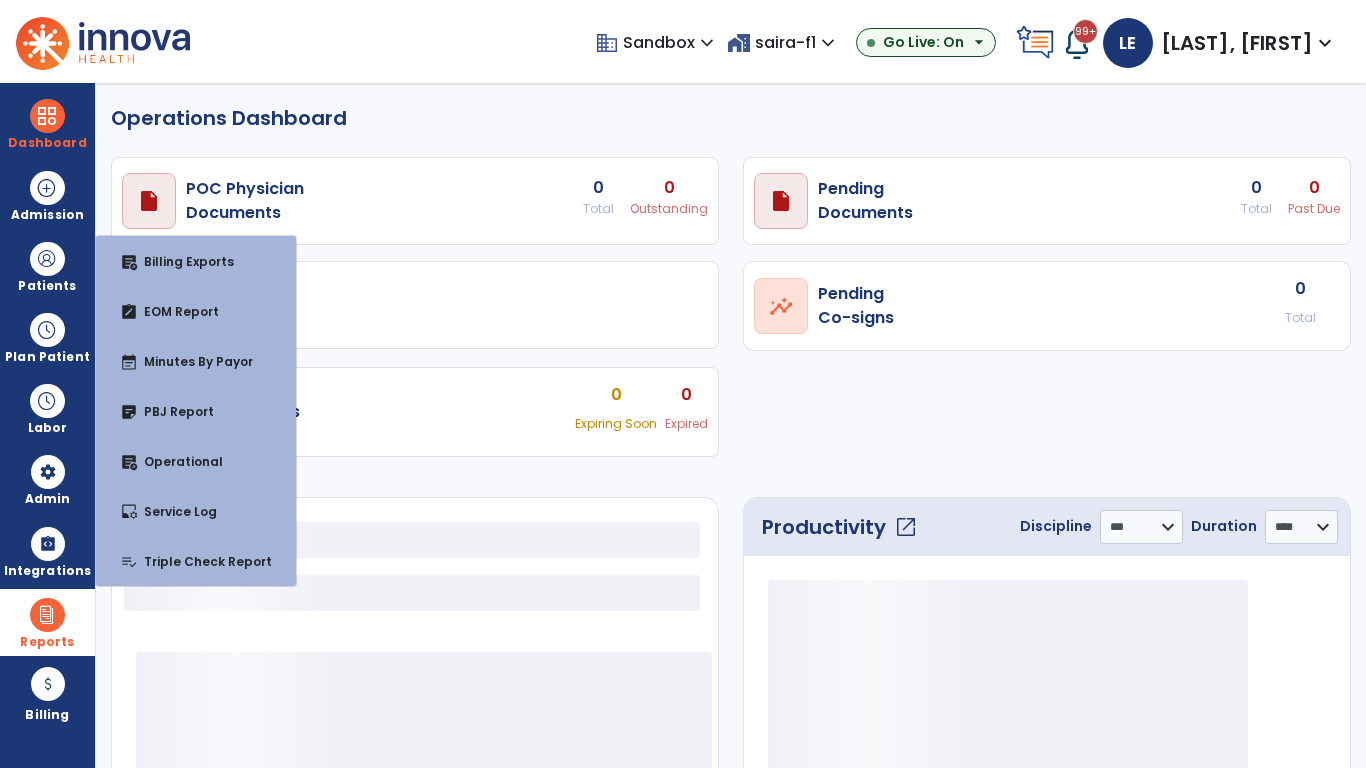 select on "***" 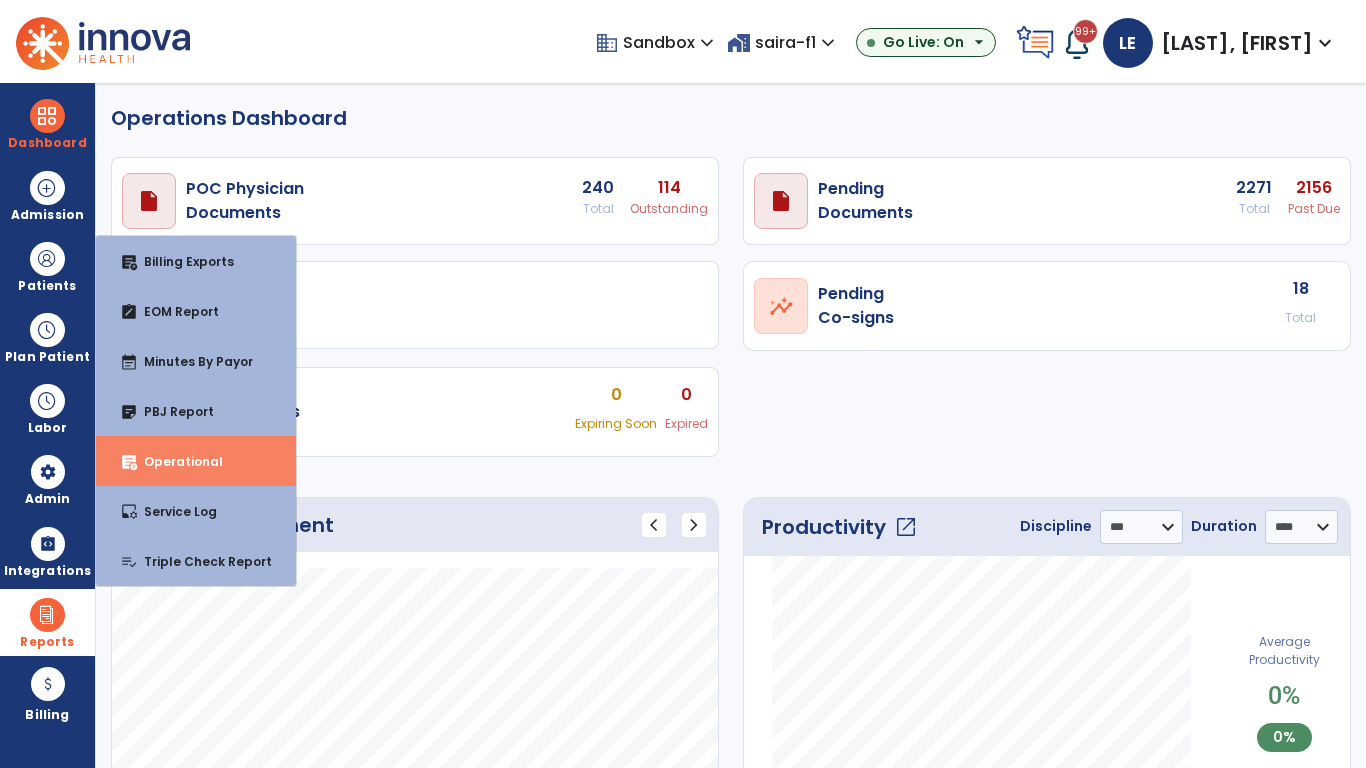 click on "Operational" at bounding box center [175, 461] 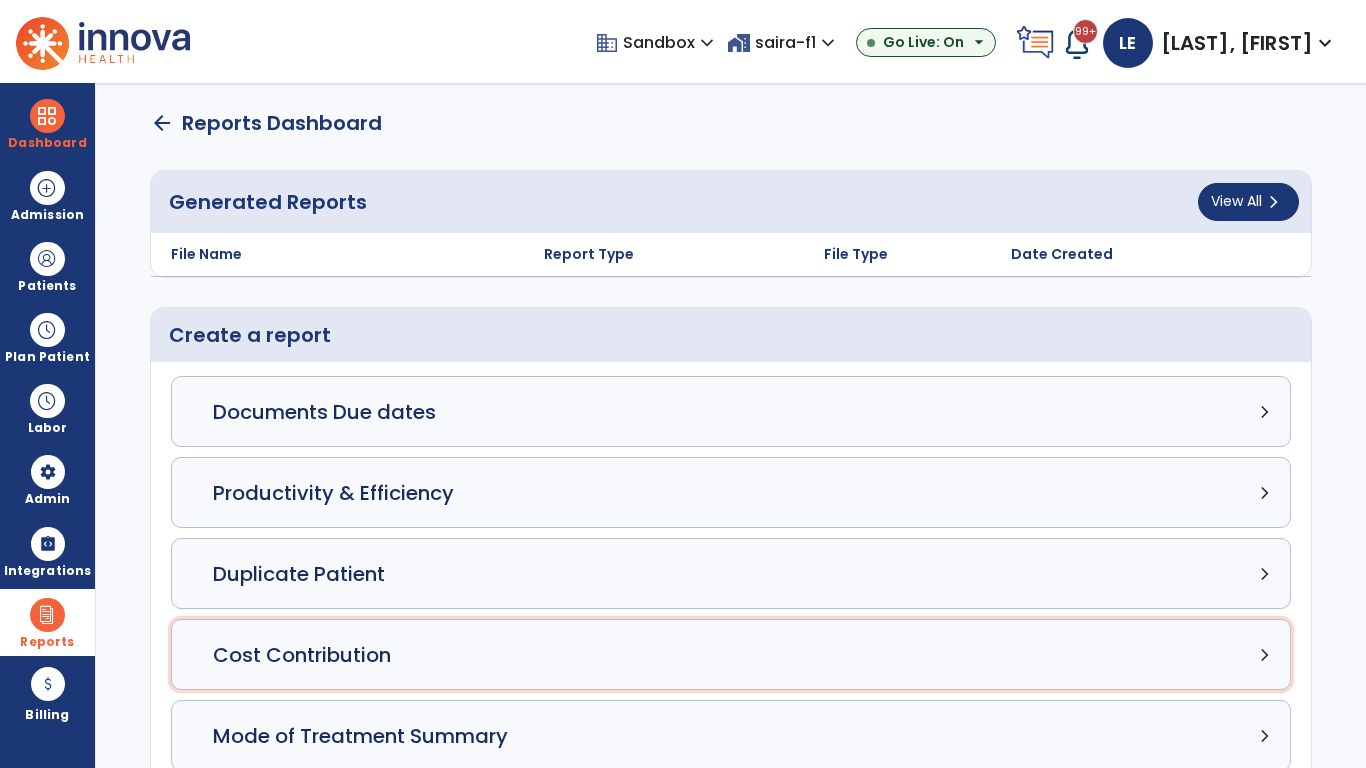 click on "Cost Contribution chevron_right" 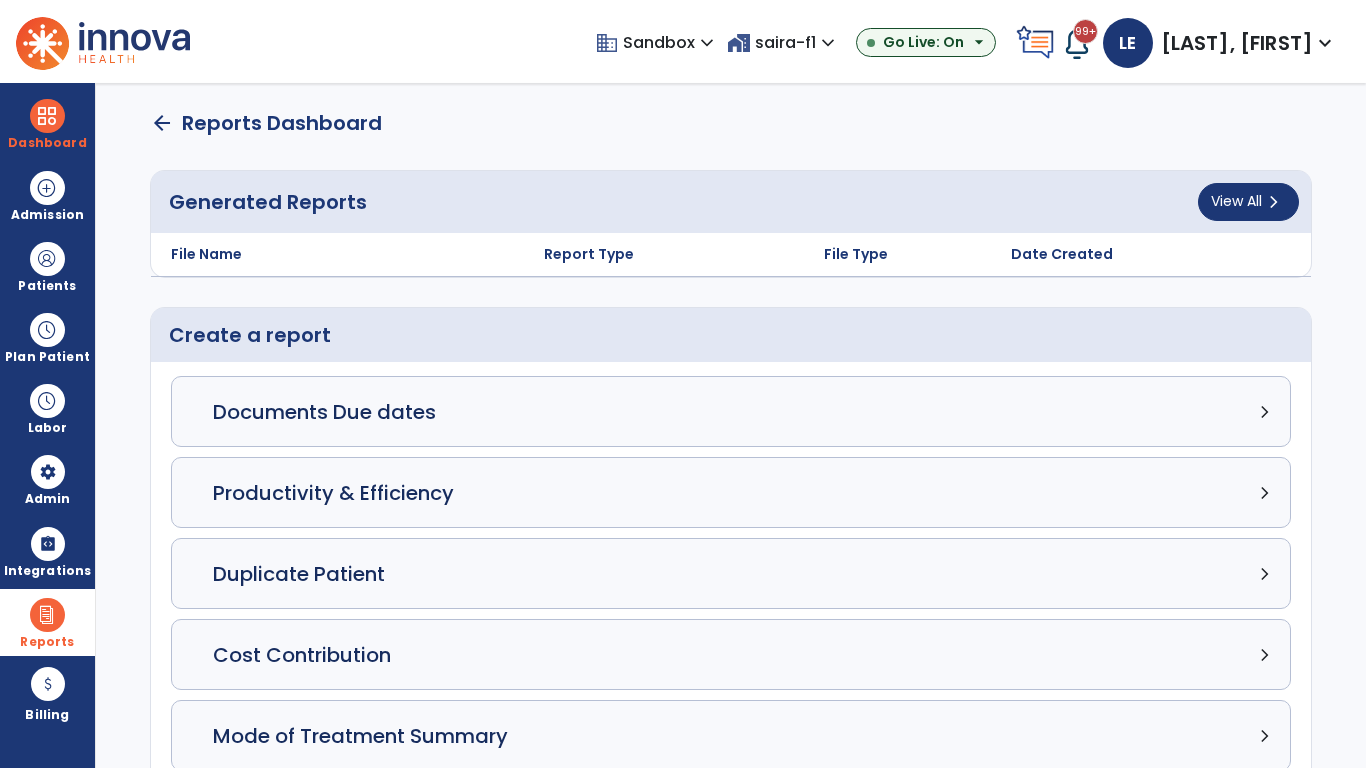 select on "*****" 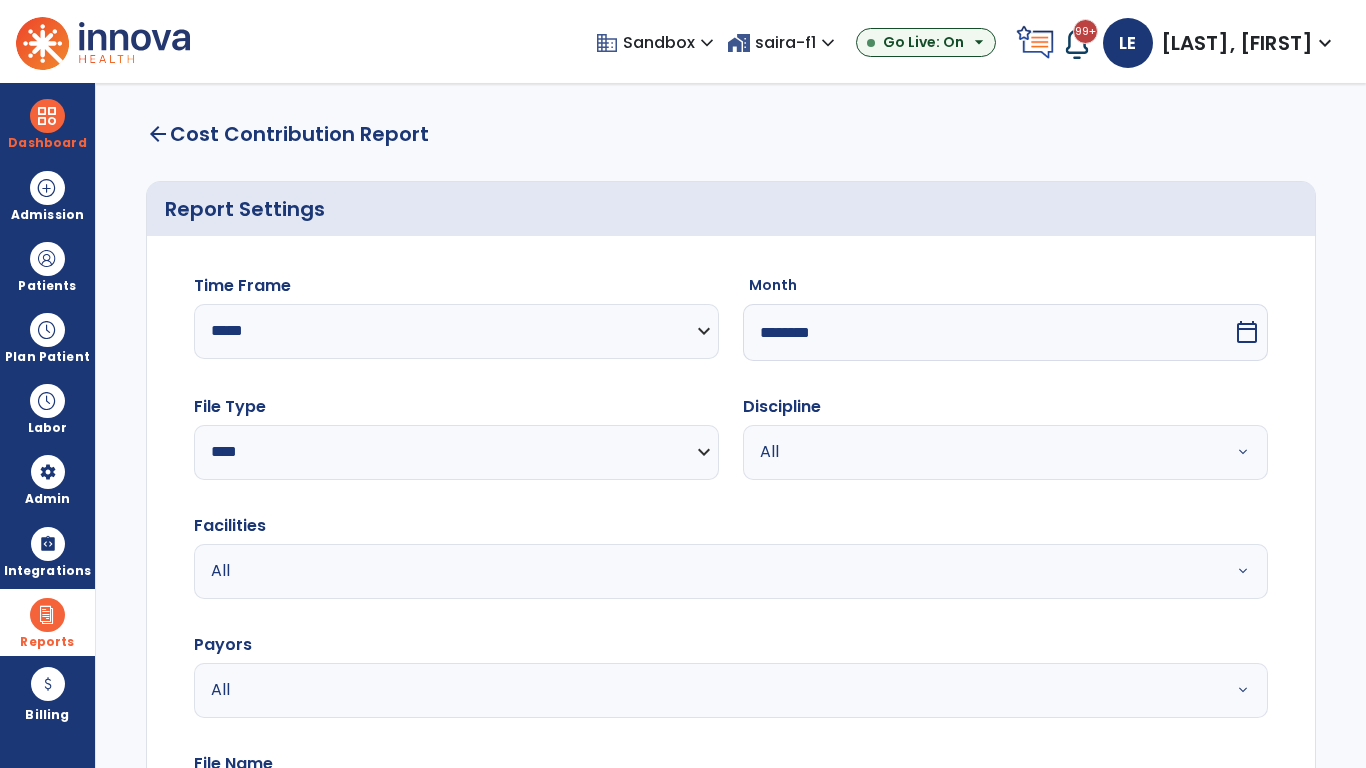 select on "*****" 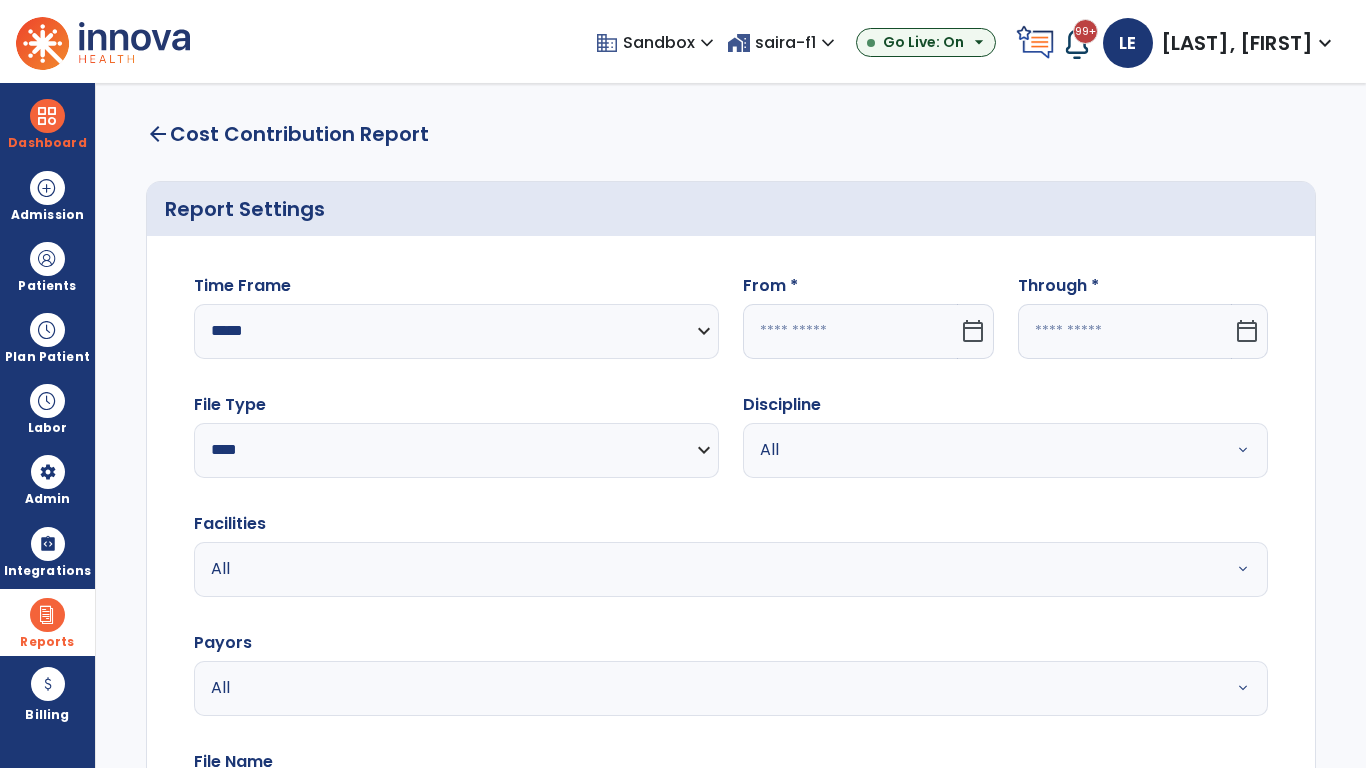 click 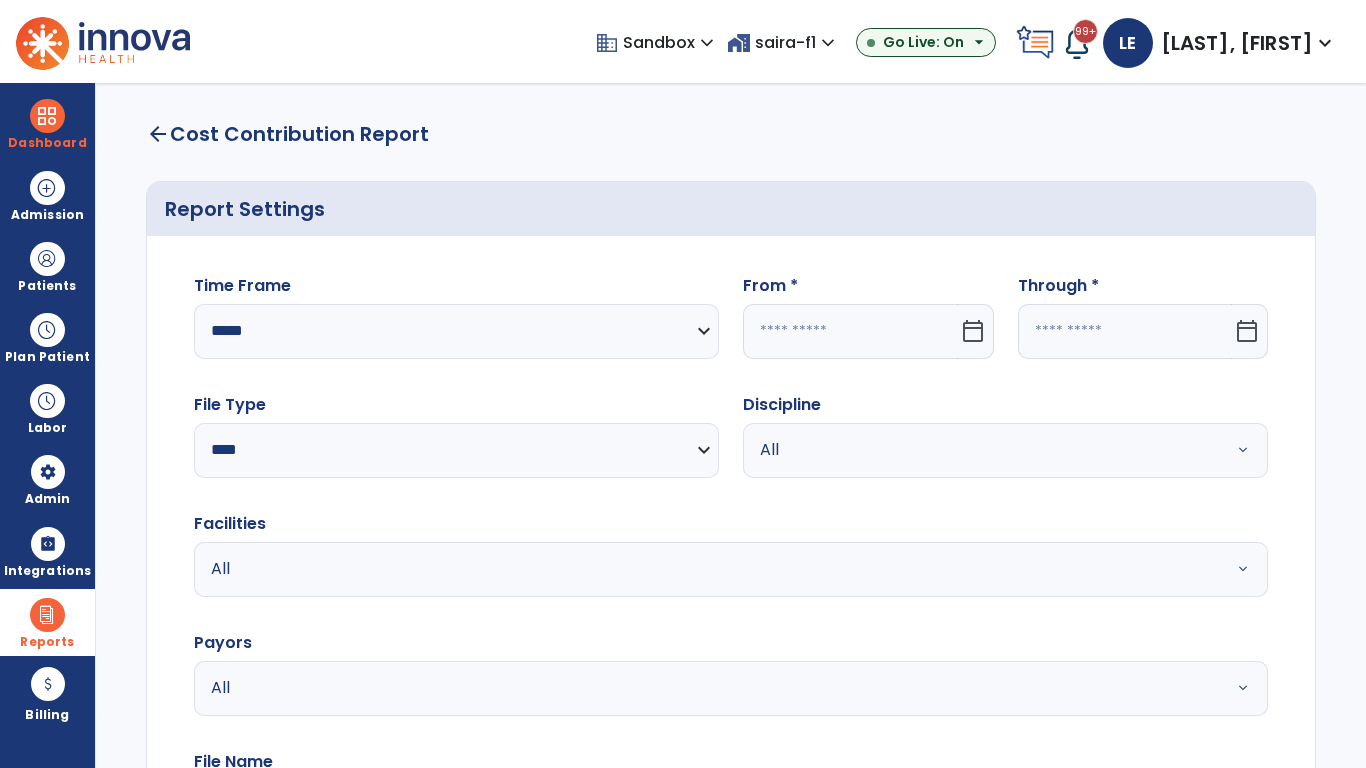 select on "*" 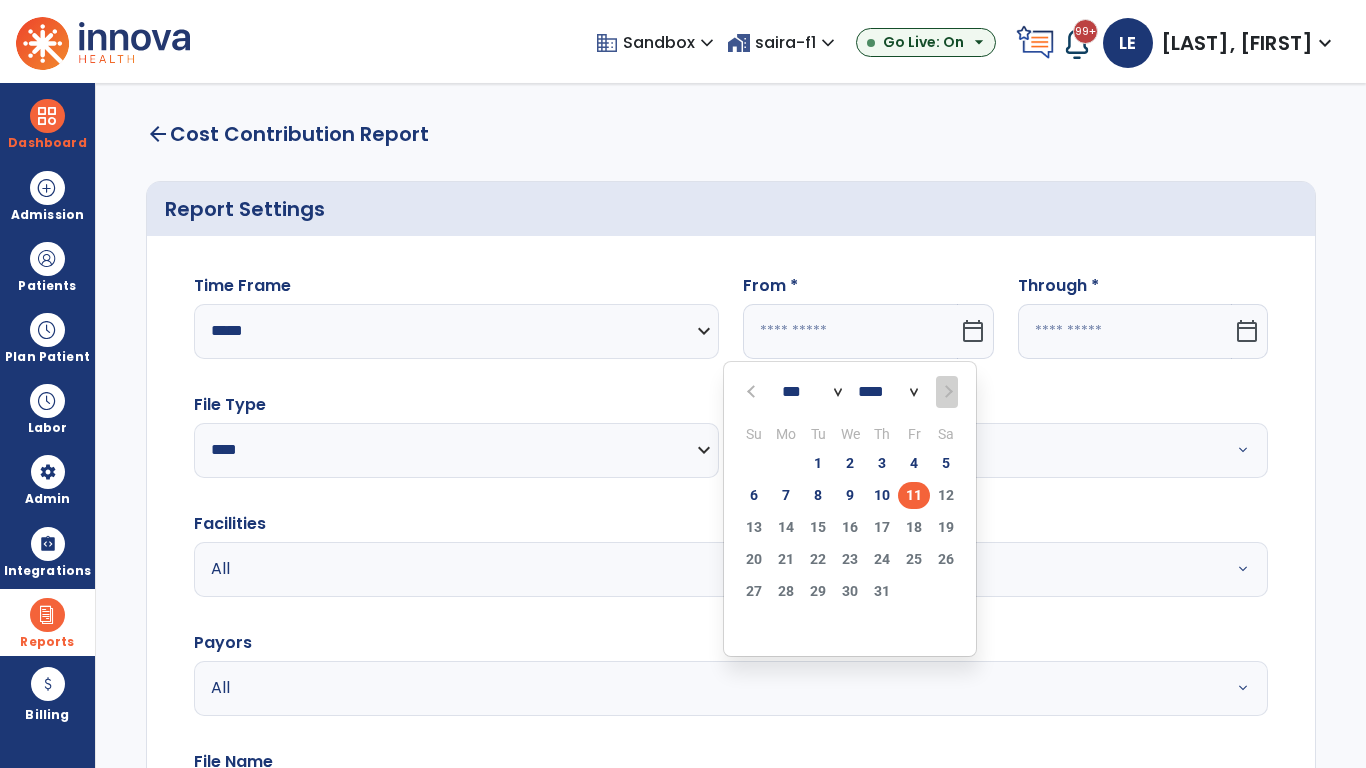 select on "****" 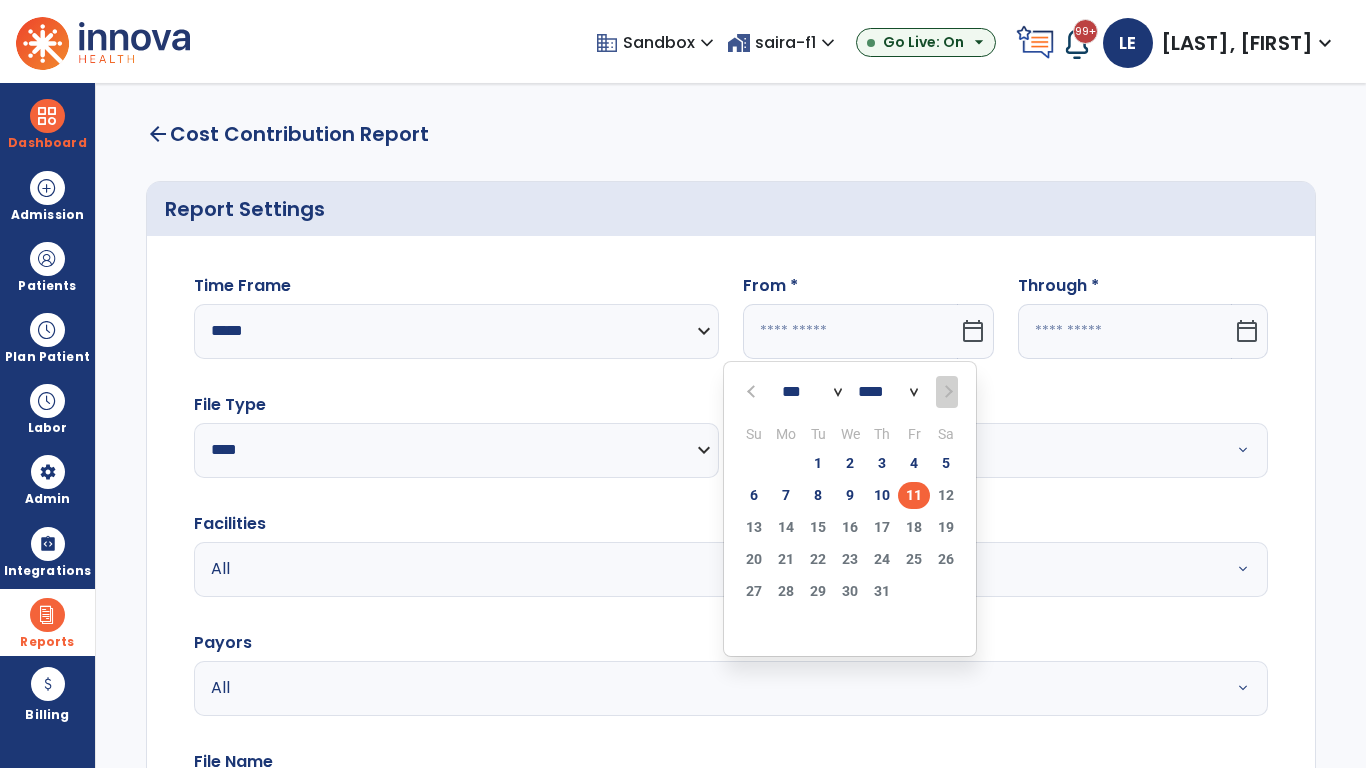 select on "**" 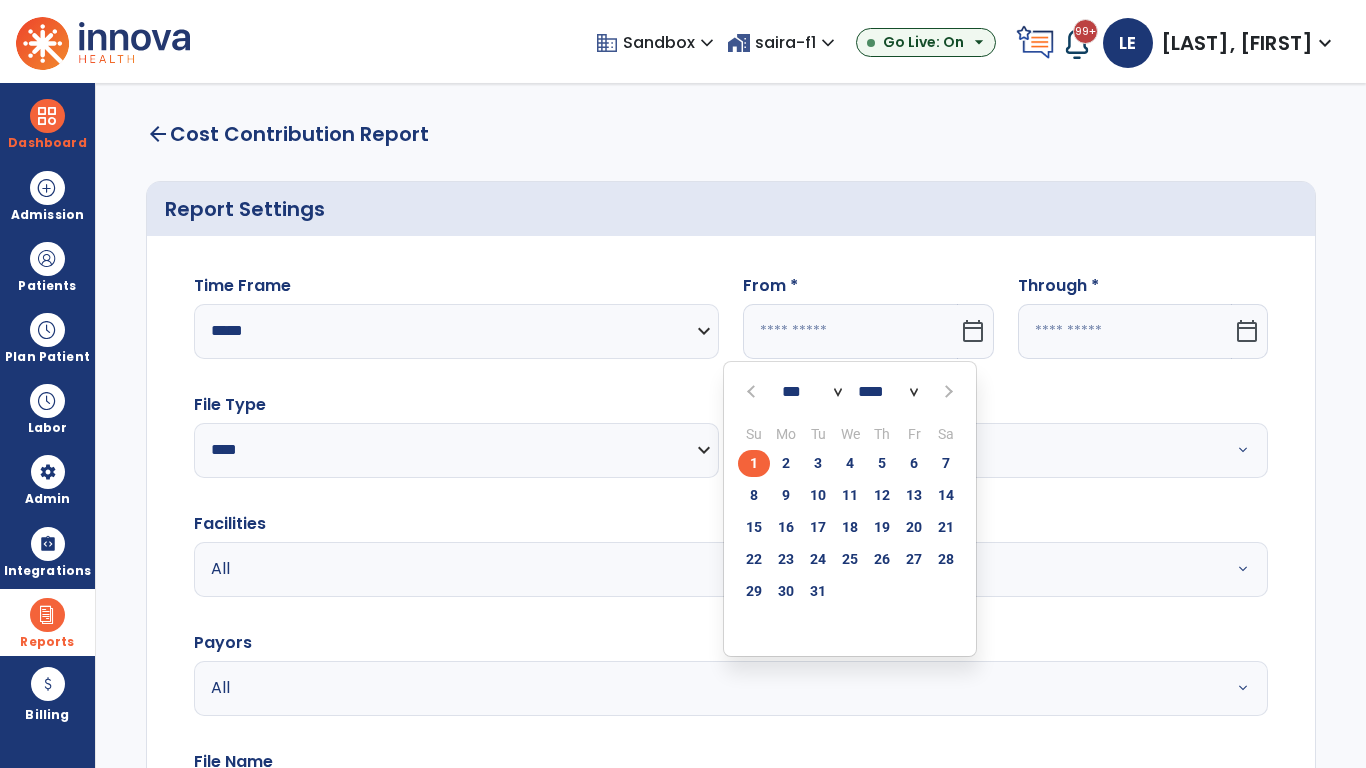 click on "1" 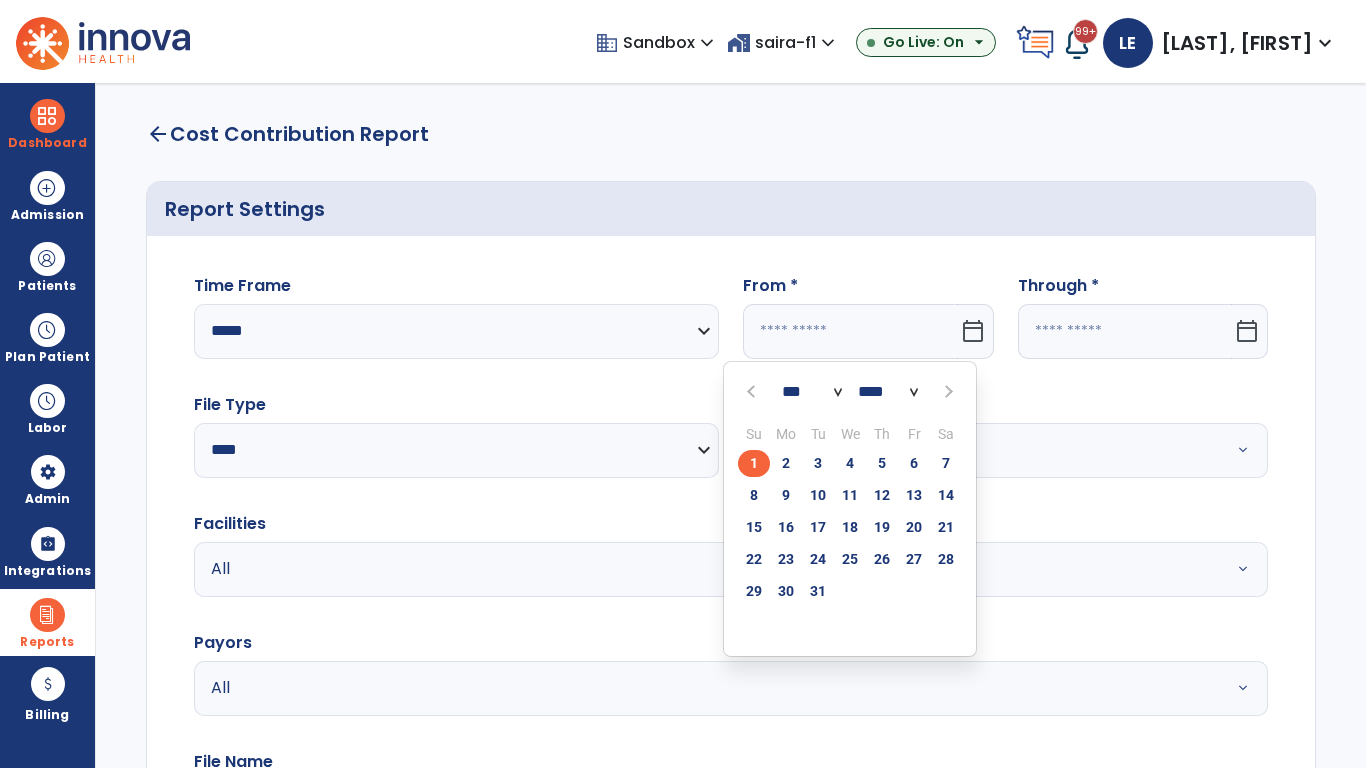 type on "**********" 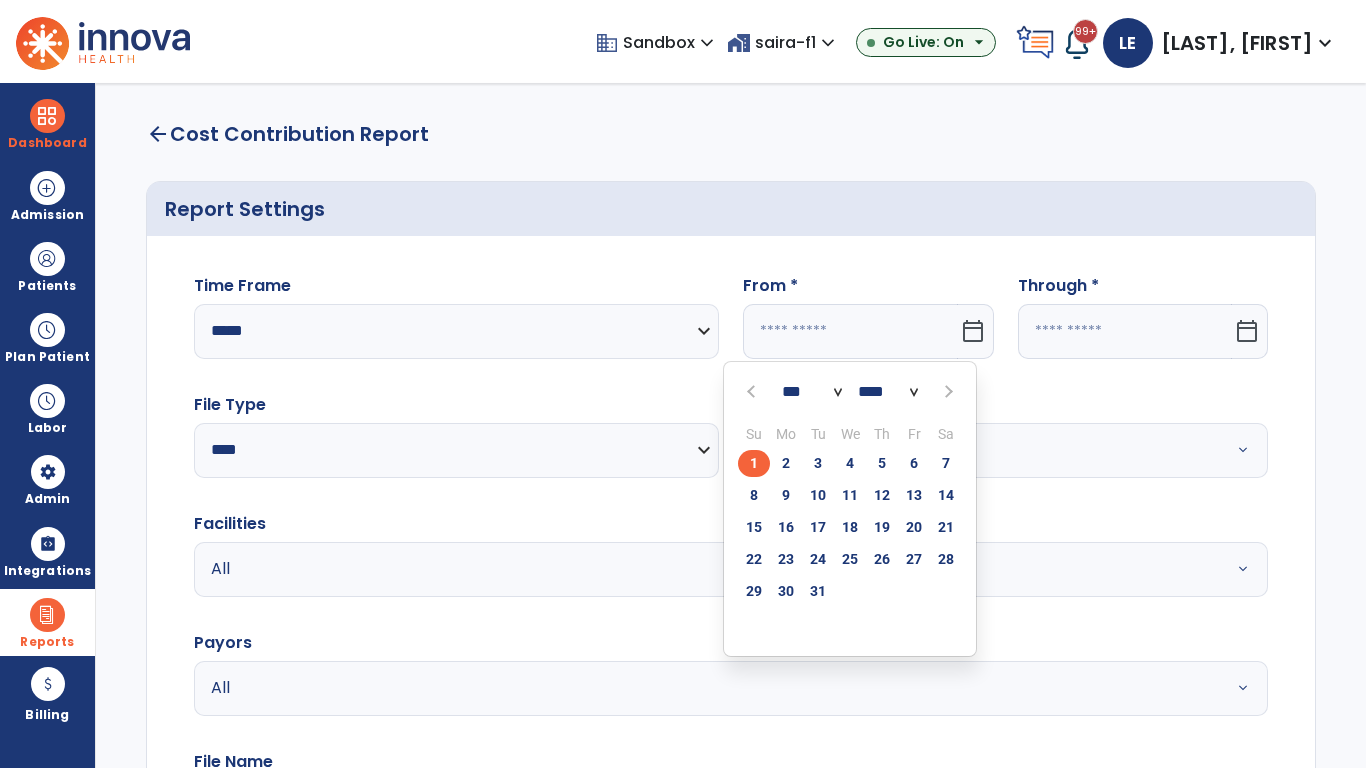 type on "*********" 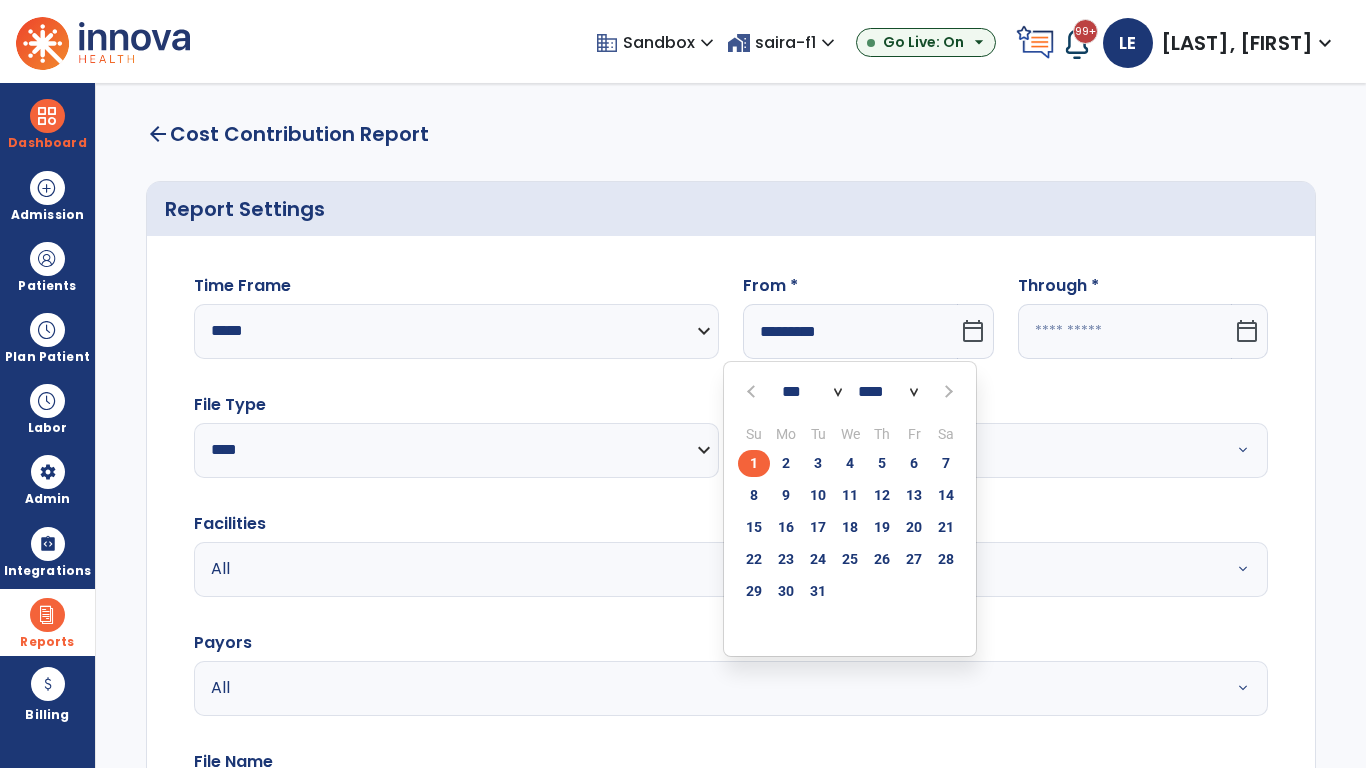 click 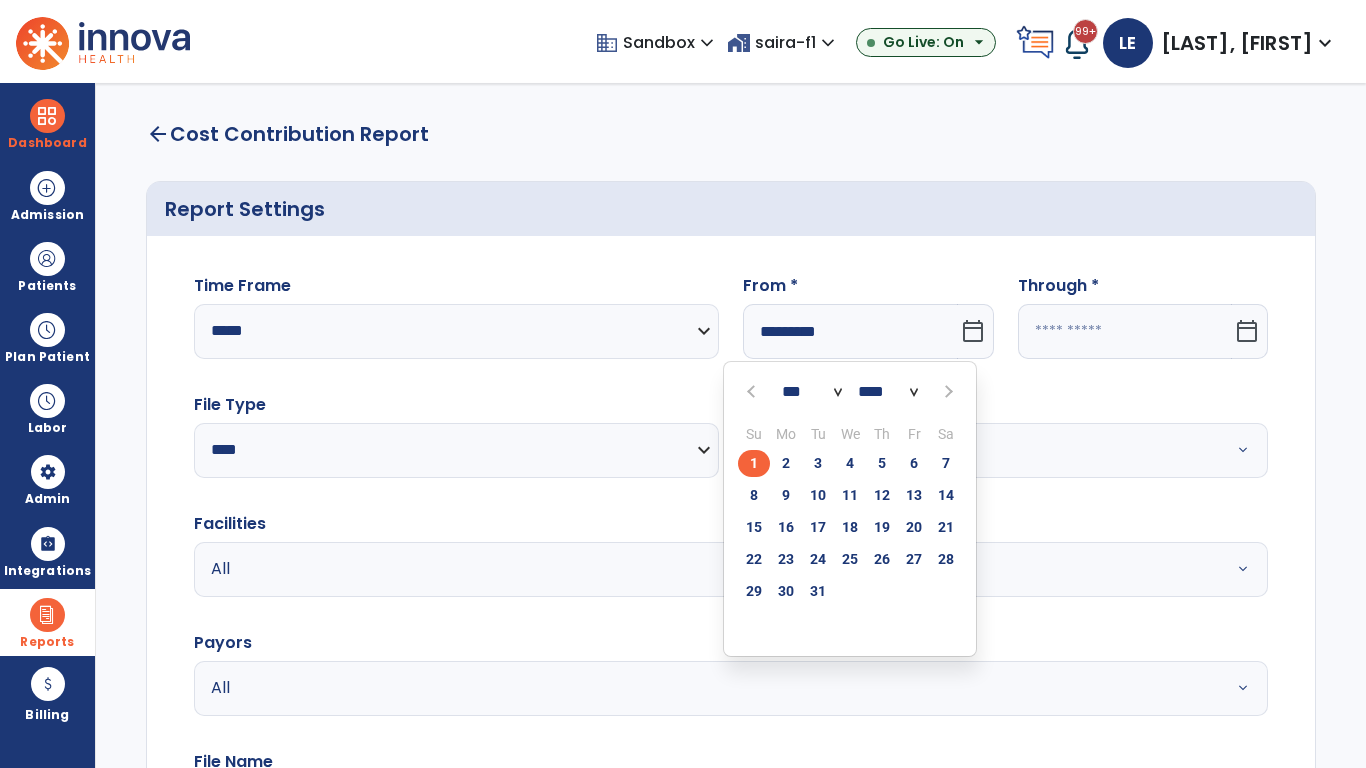 select on "*" 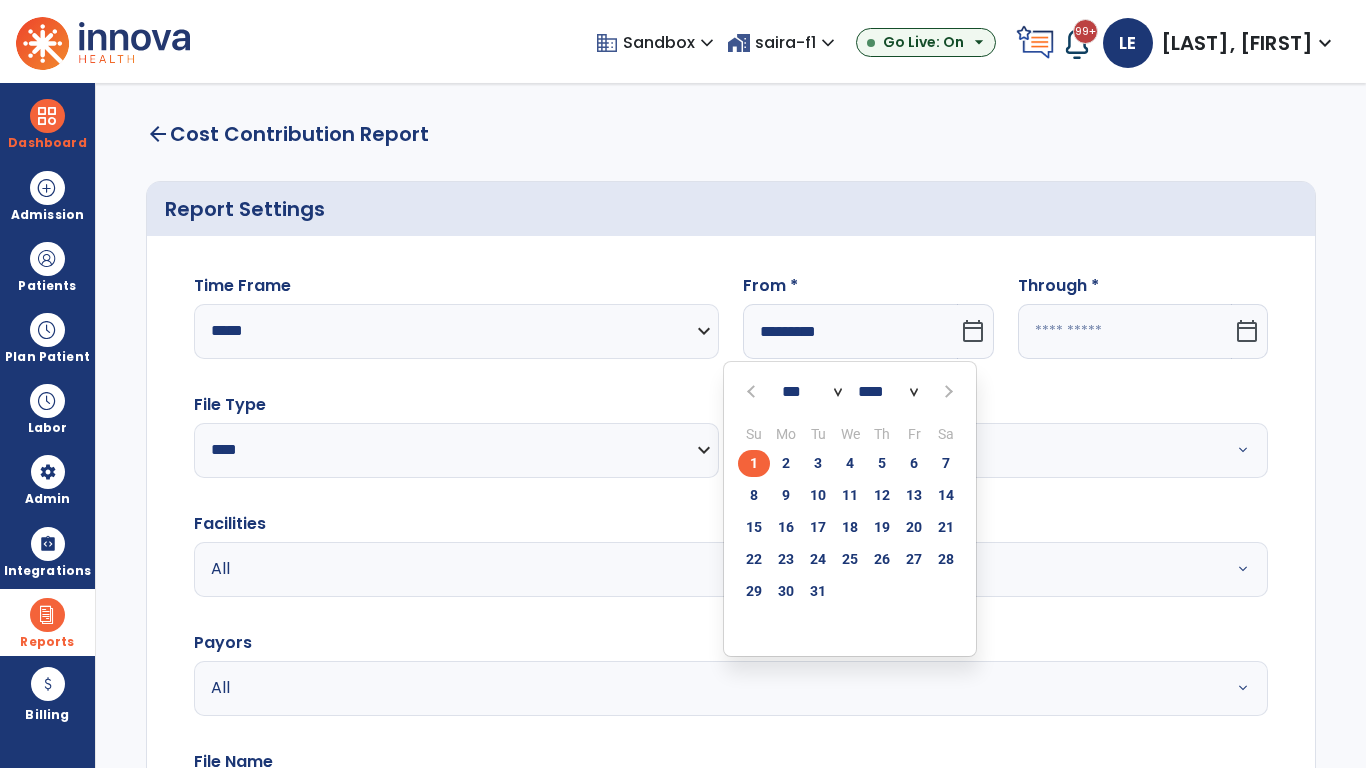 select on "****" 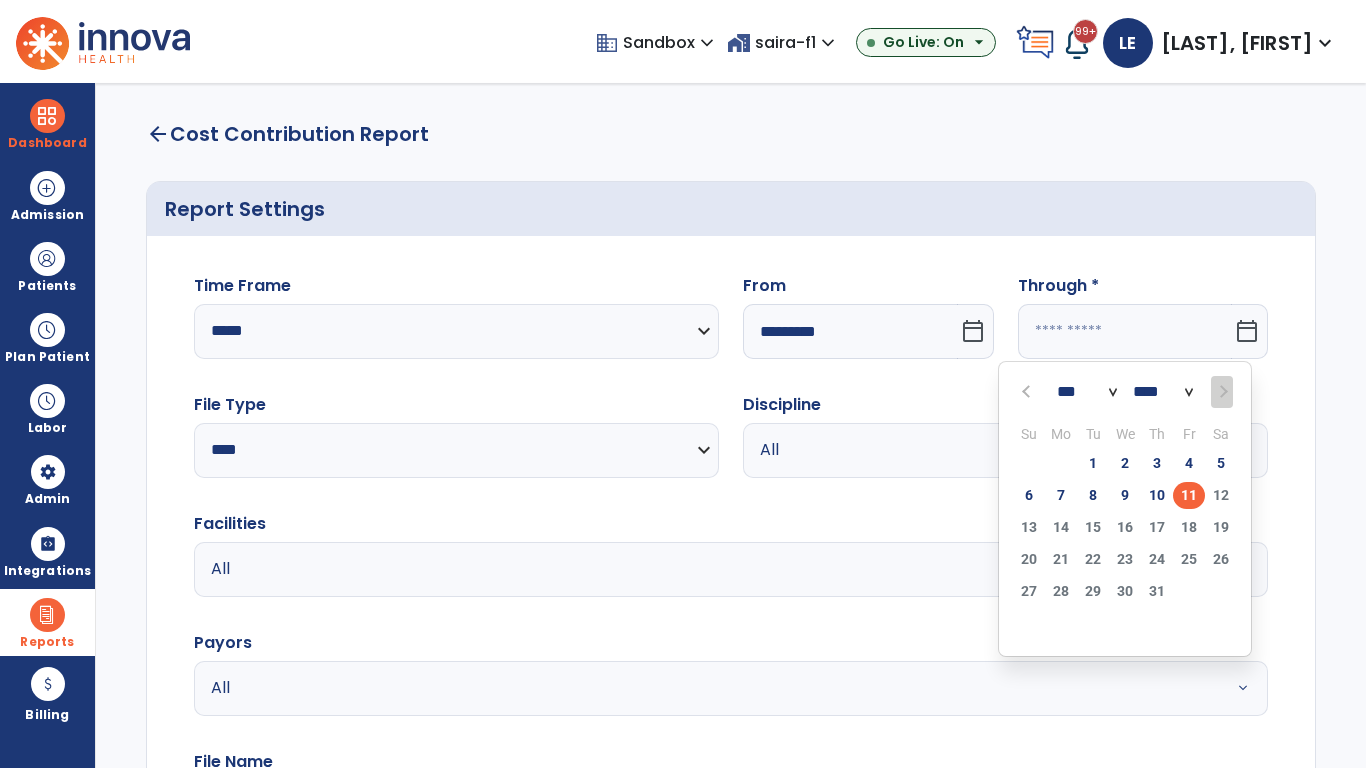 select on "*" 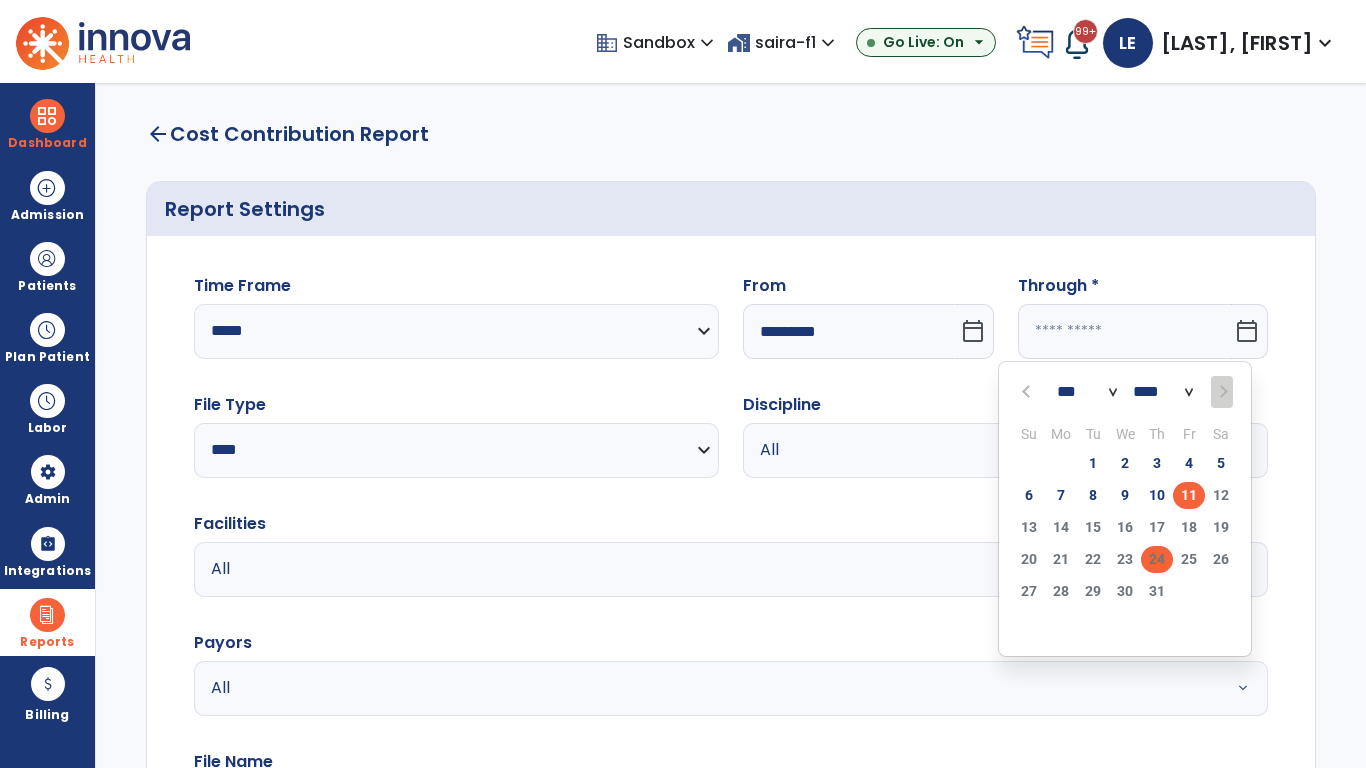 click on "24" 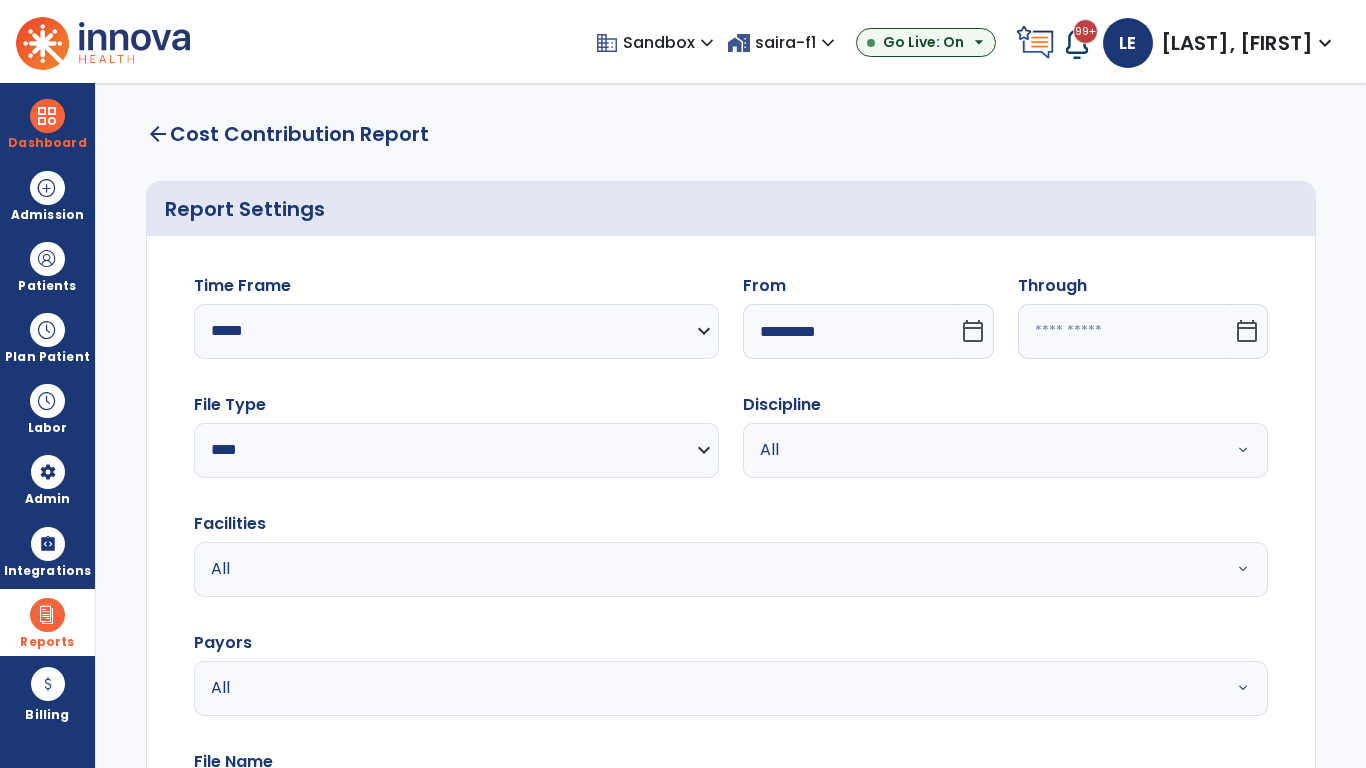 type on "**********" 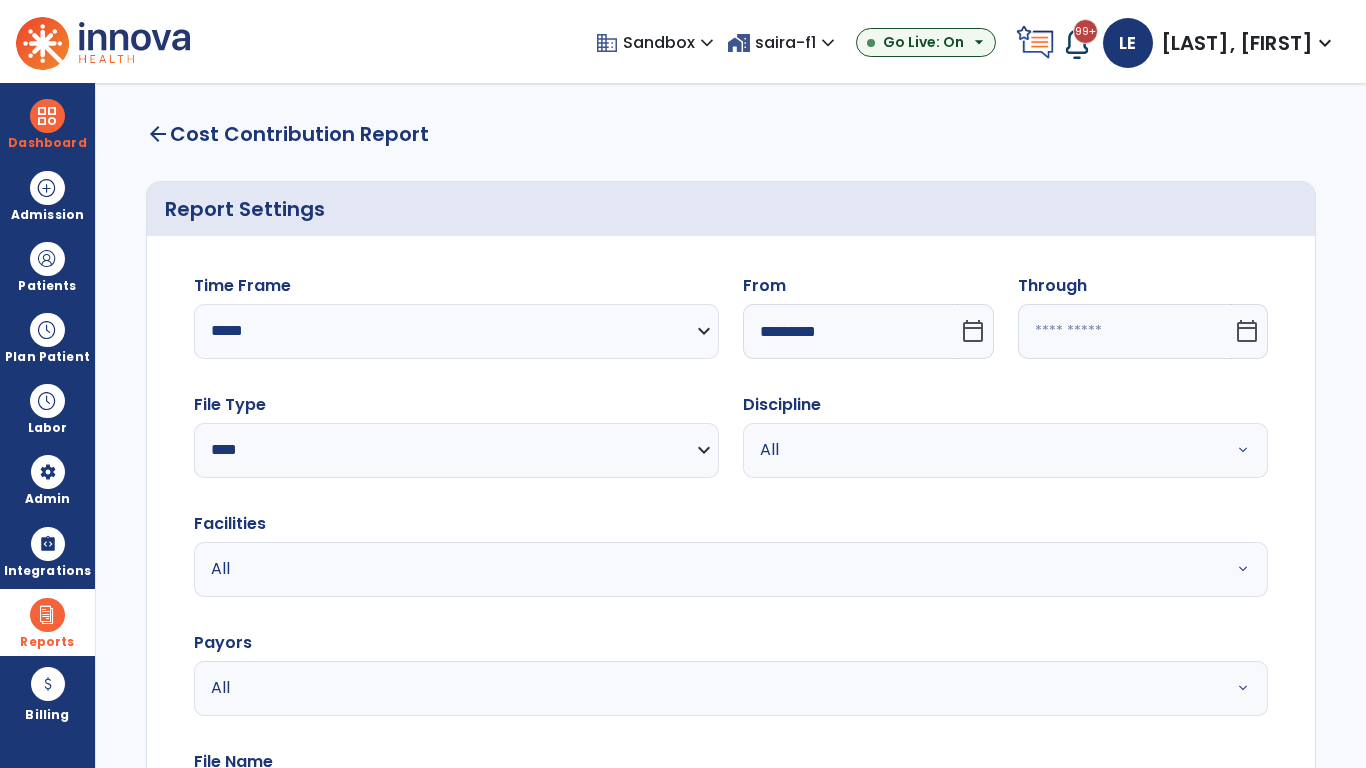type on "*********" 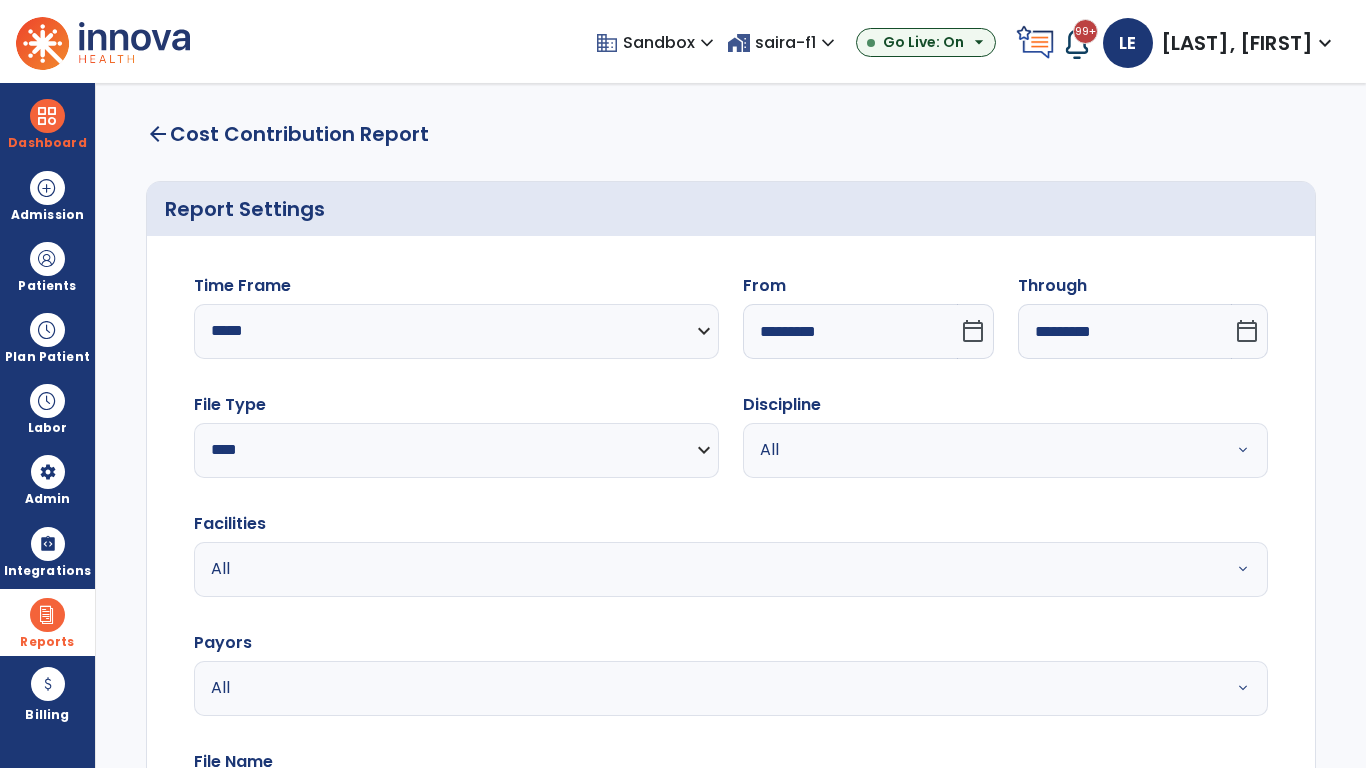click on "All" at bounding box center (981, 450) 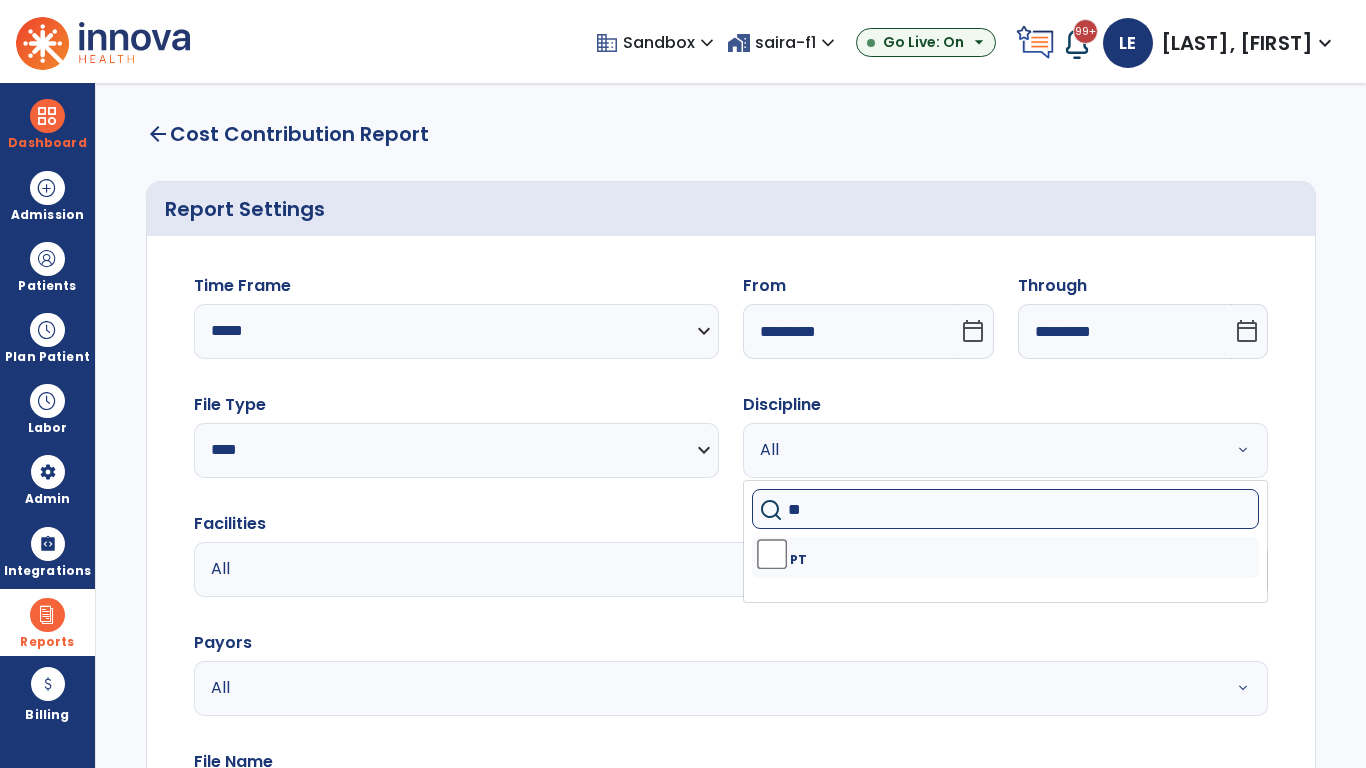 type on "**" 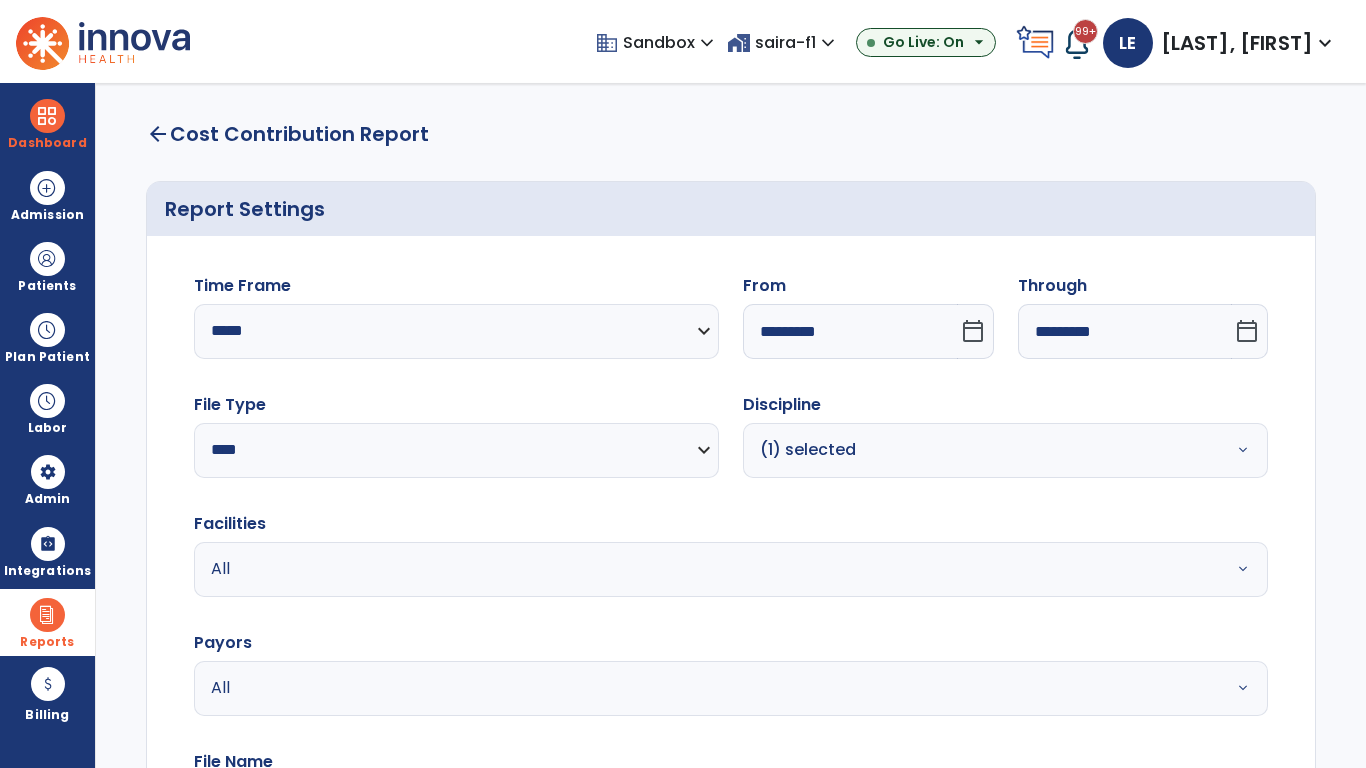 scroll, scrollTop: 51, scrollLeft: 0, axis: vertical 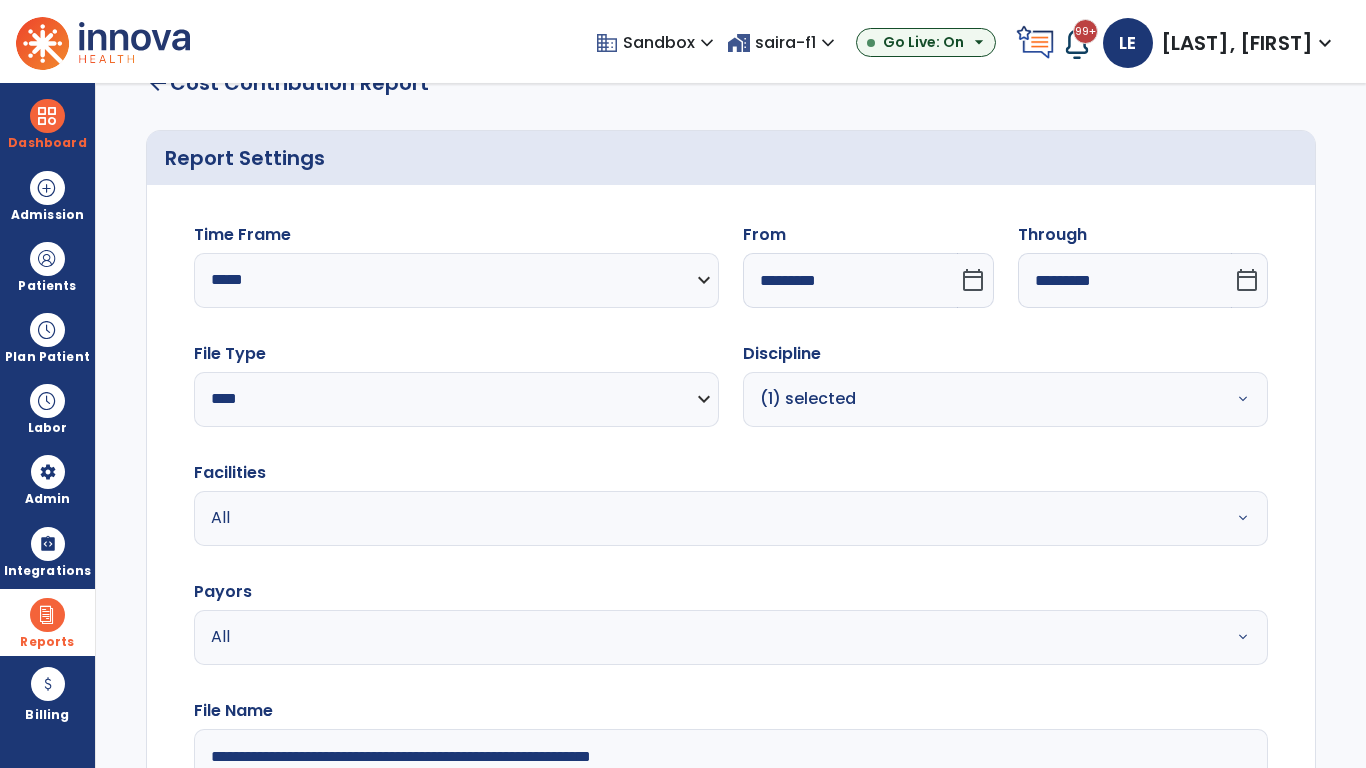 type on "**********" 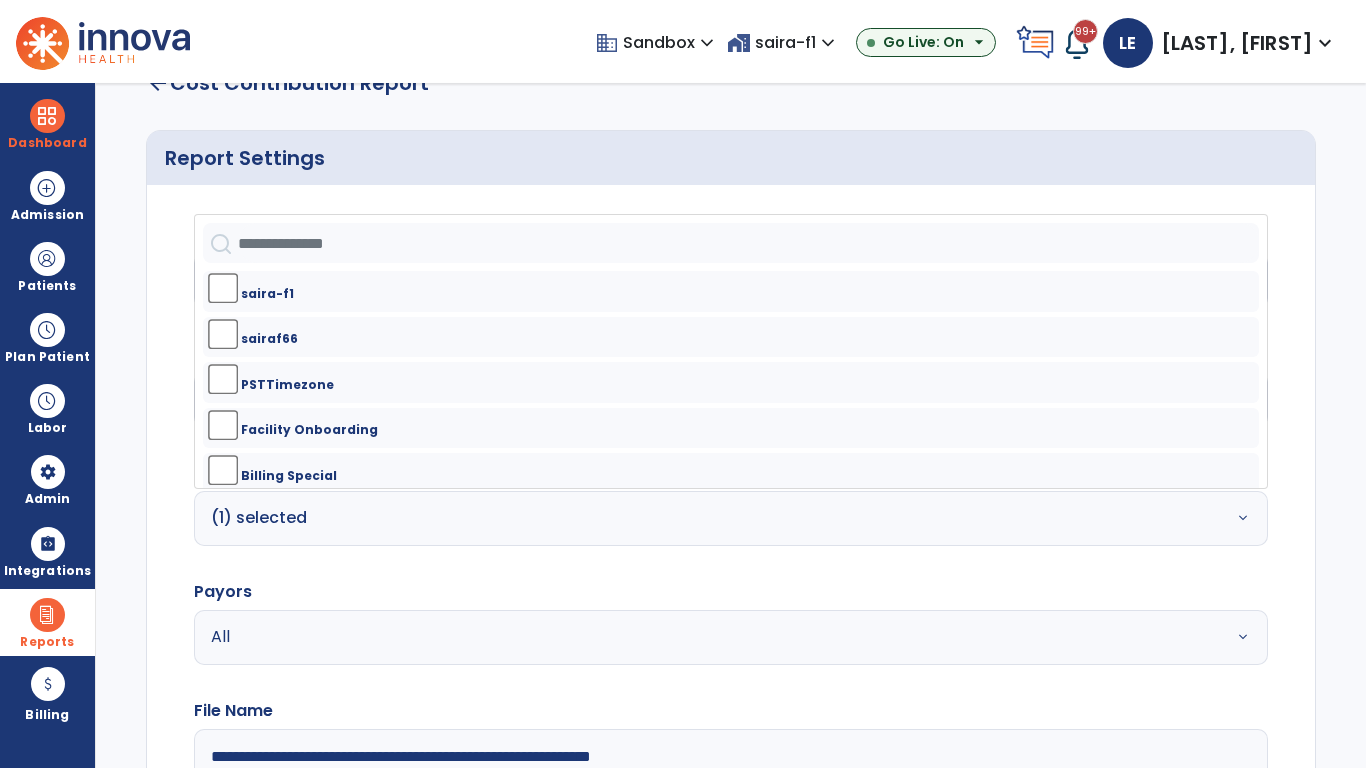 click on "All" at bounding box center [679, 637] 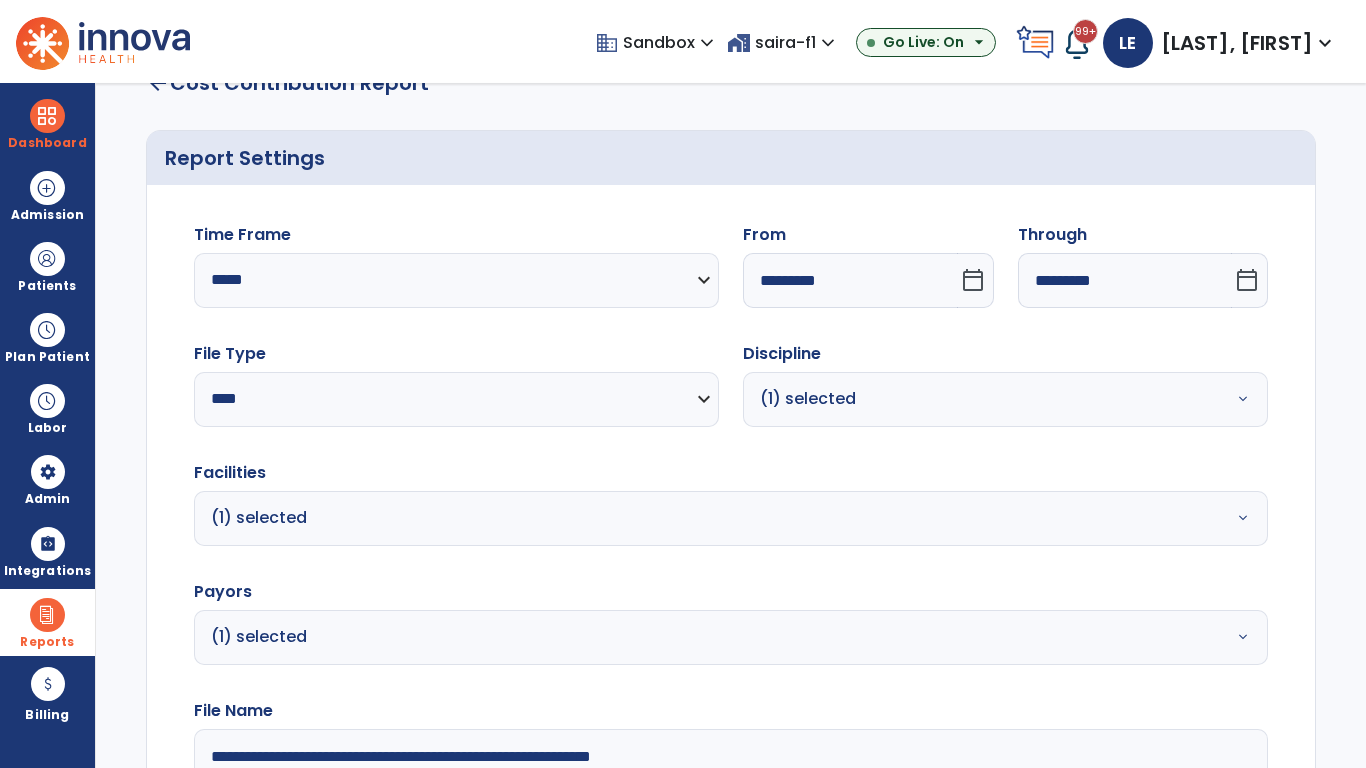 click on "Generate Report" 